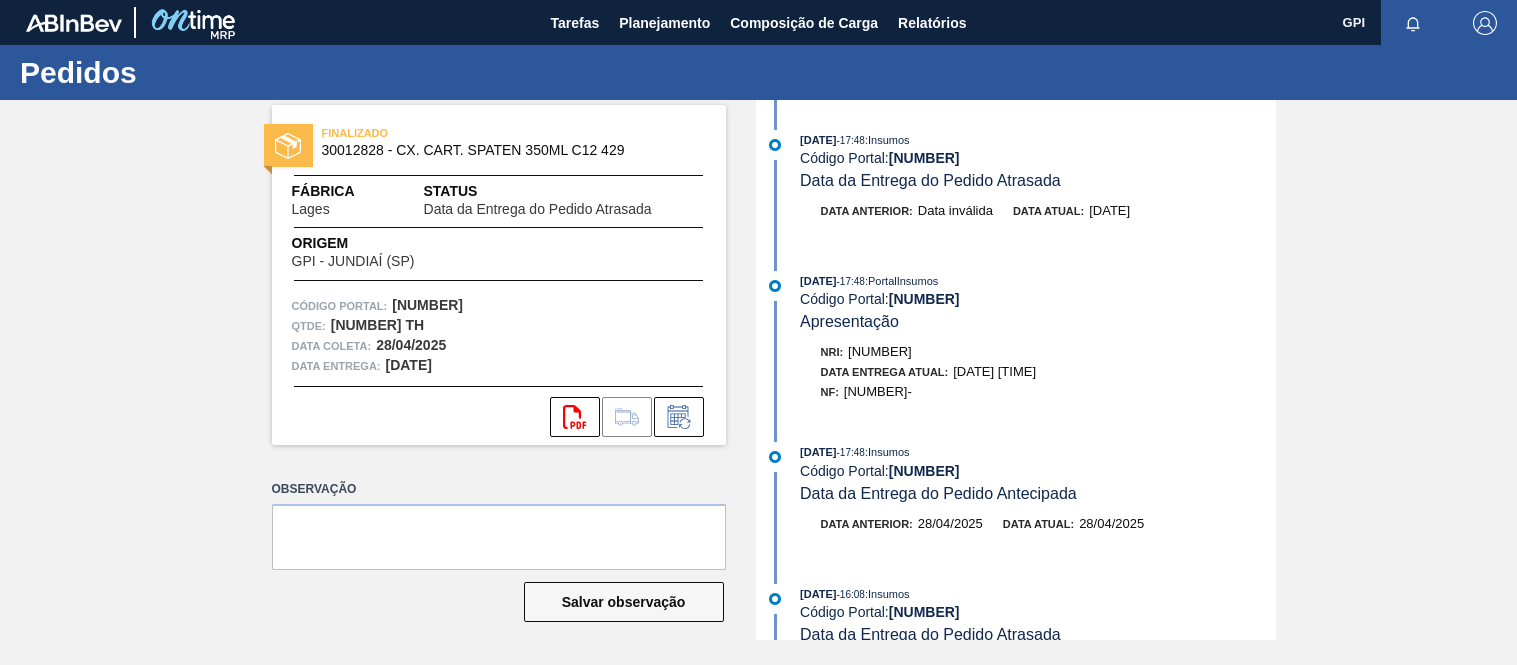 scroll, scrollTop: 0, scrollLeft: 0, axis: both 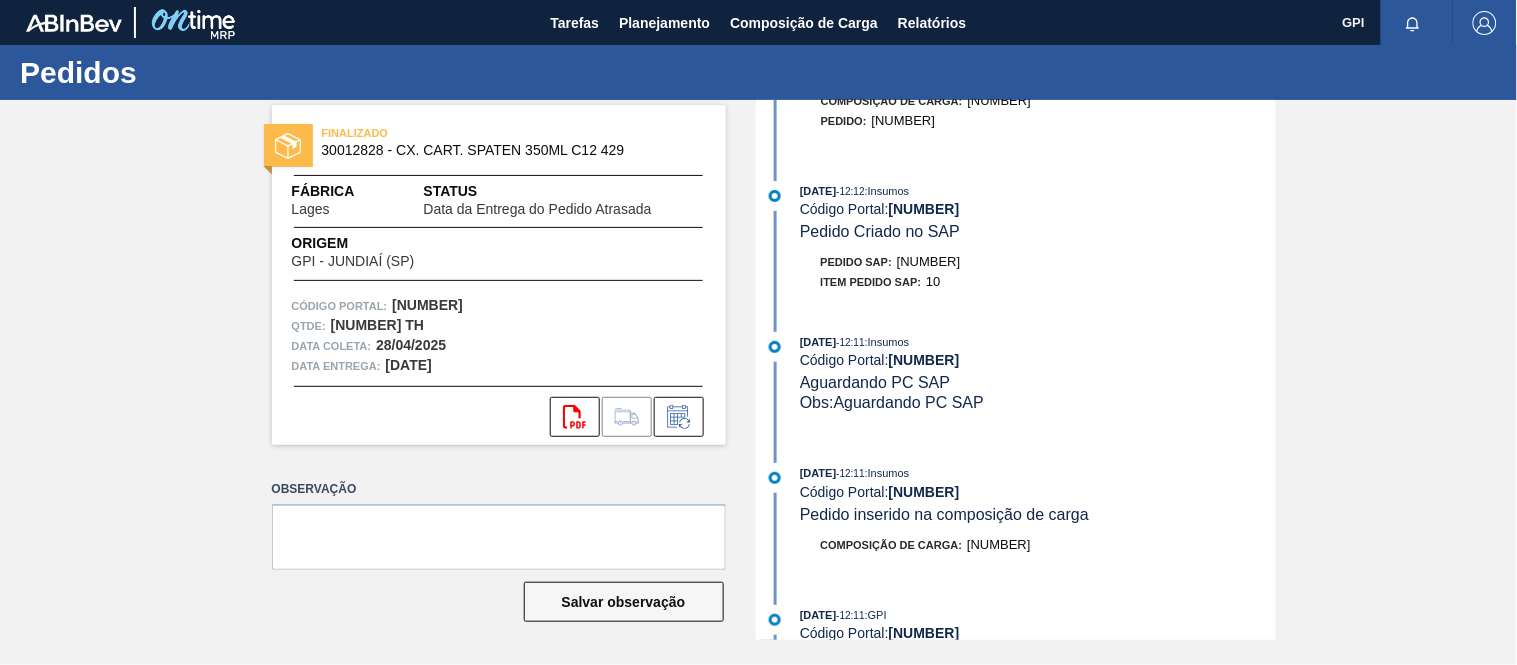 click on "[DATE]  -  [TIME] : Insumos" at bounding box center [1037, 191] 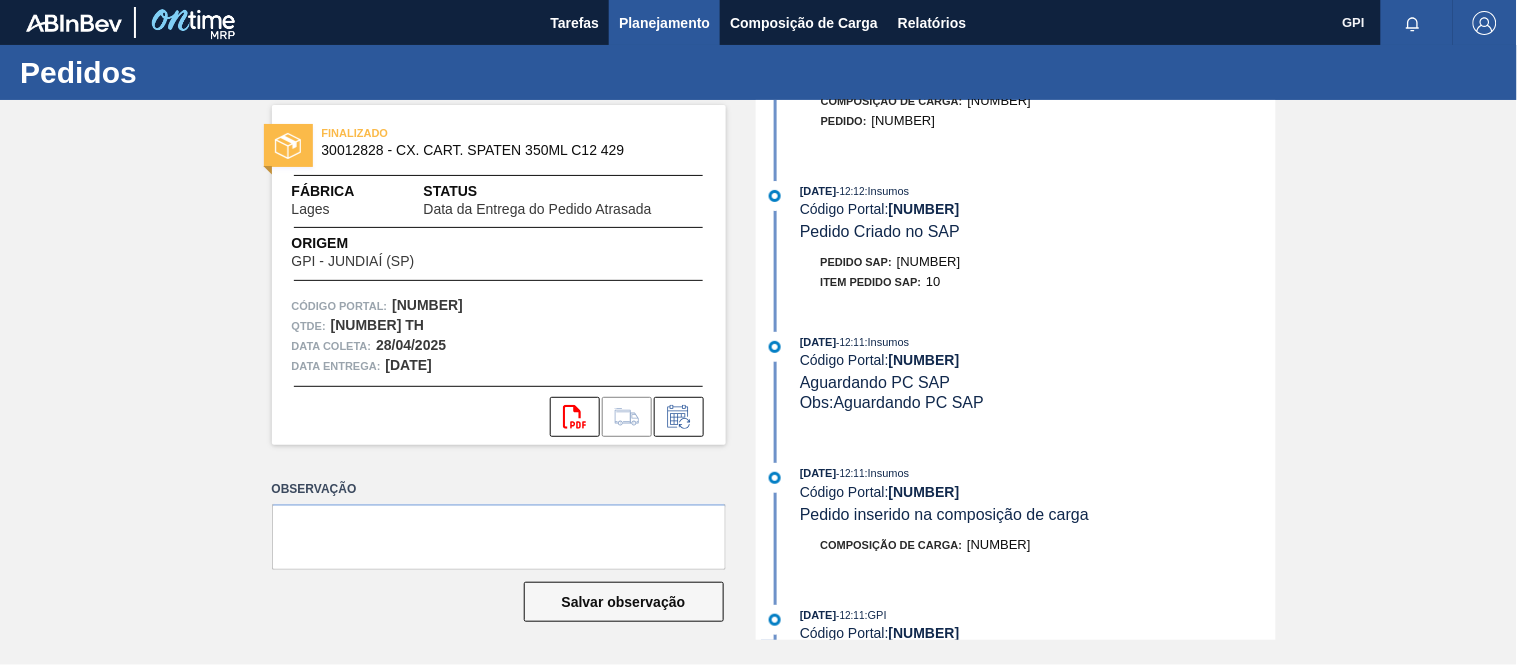 click on "Planejamento" at bounding box center (664, 23) 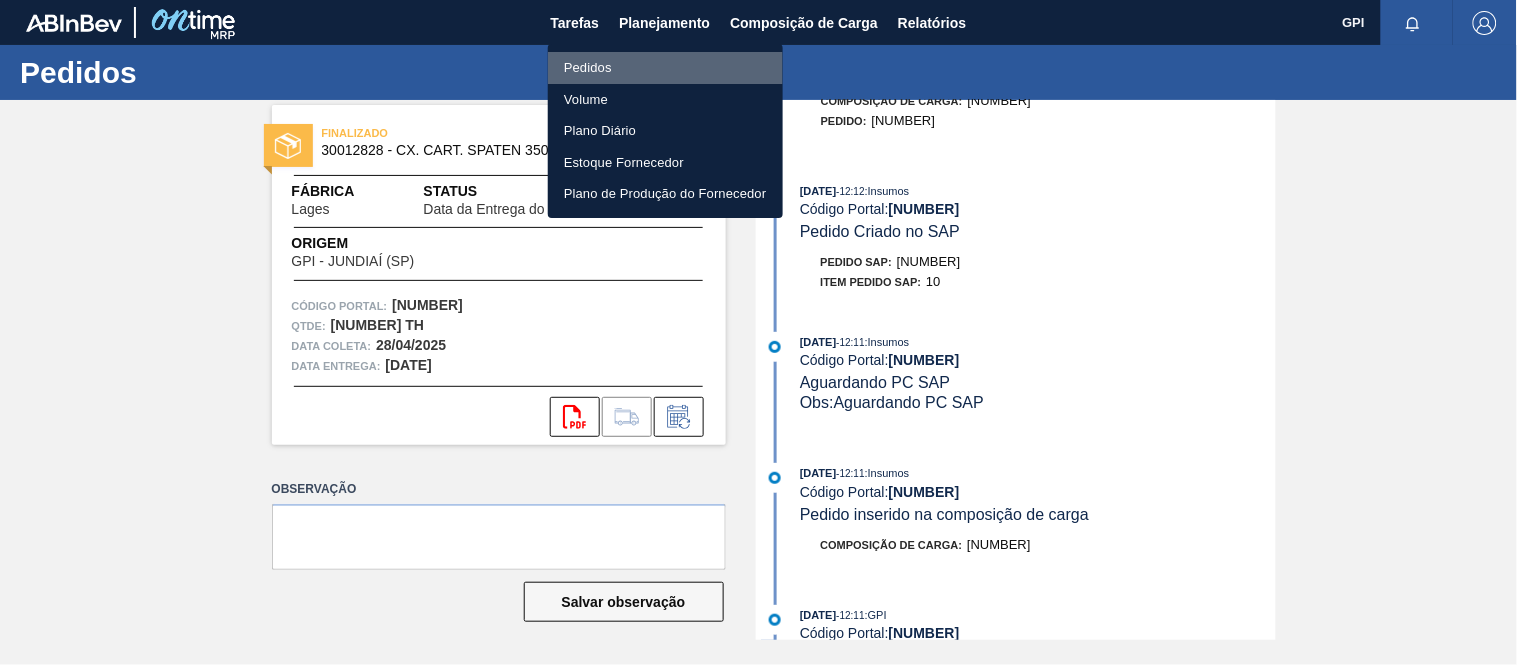click on "Pedidos" at bounding box center (665, 68) 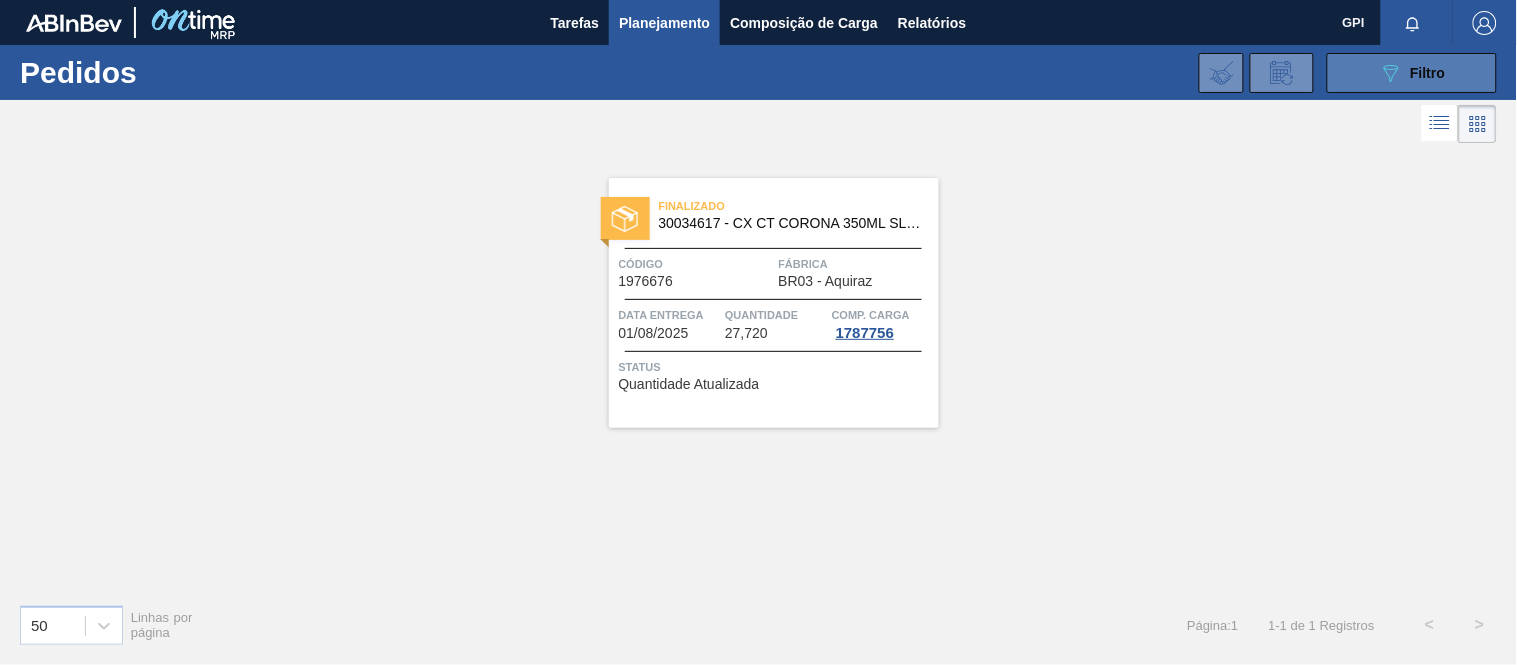 click on "089F7B8B-B2A5-4AFE-B5C0-19BA573D28AC Filtro" at bounding box center (1412, 73) 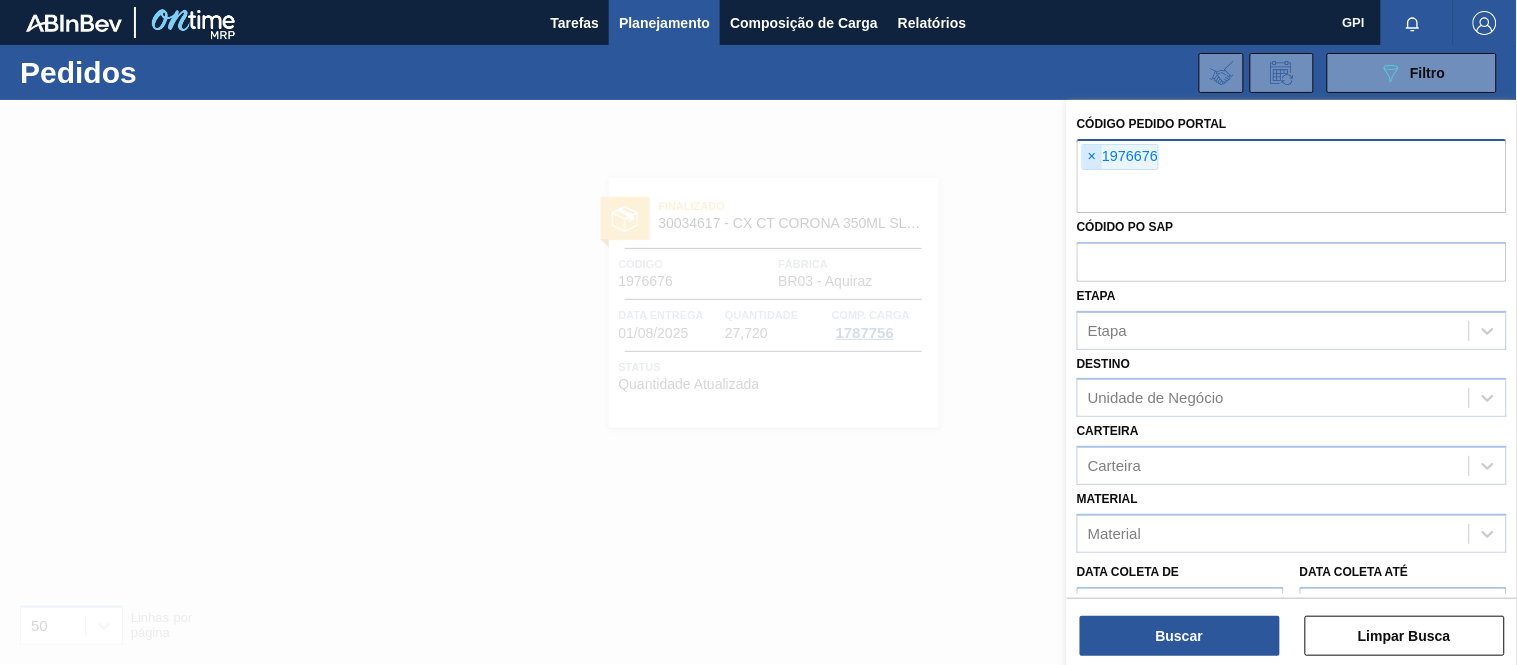 click on "×" at bounding box center [1092, 157] 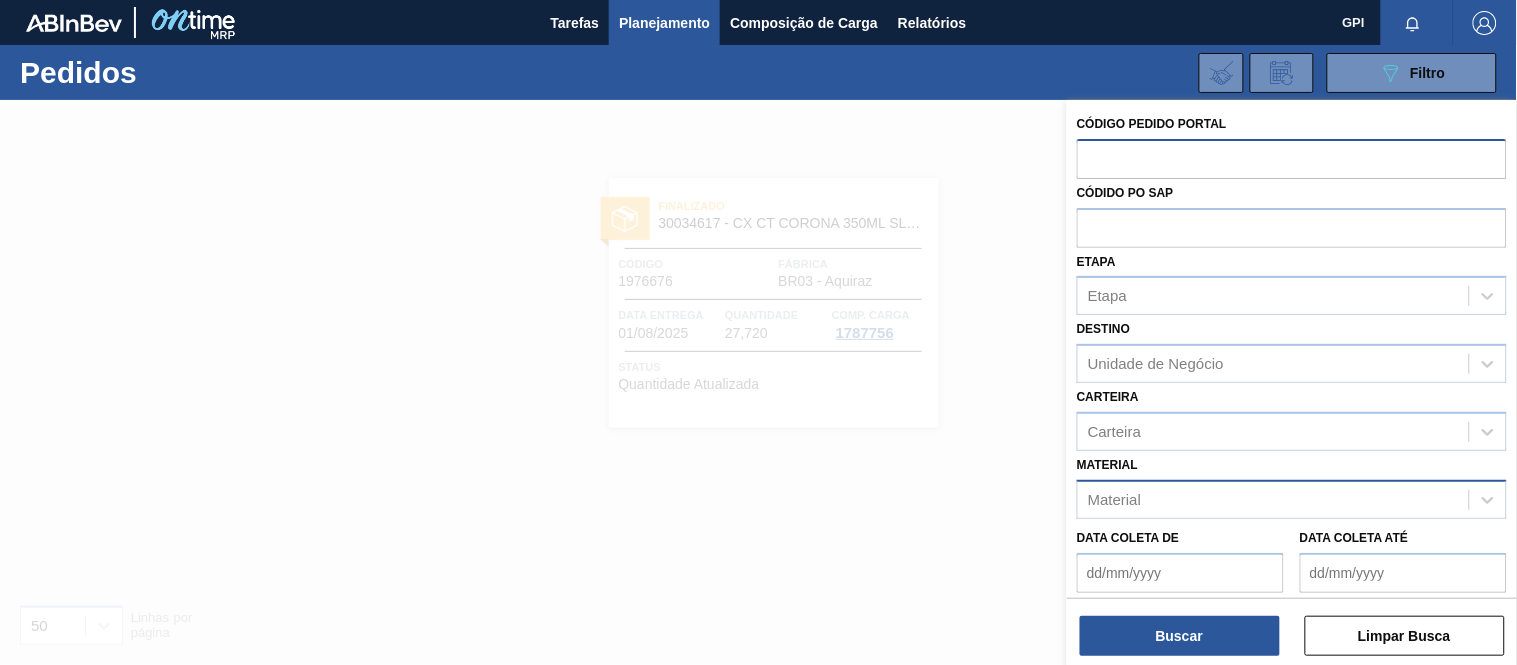 click on "Material" at bounding box center (1114, 499) 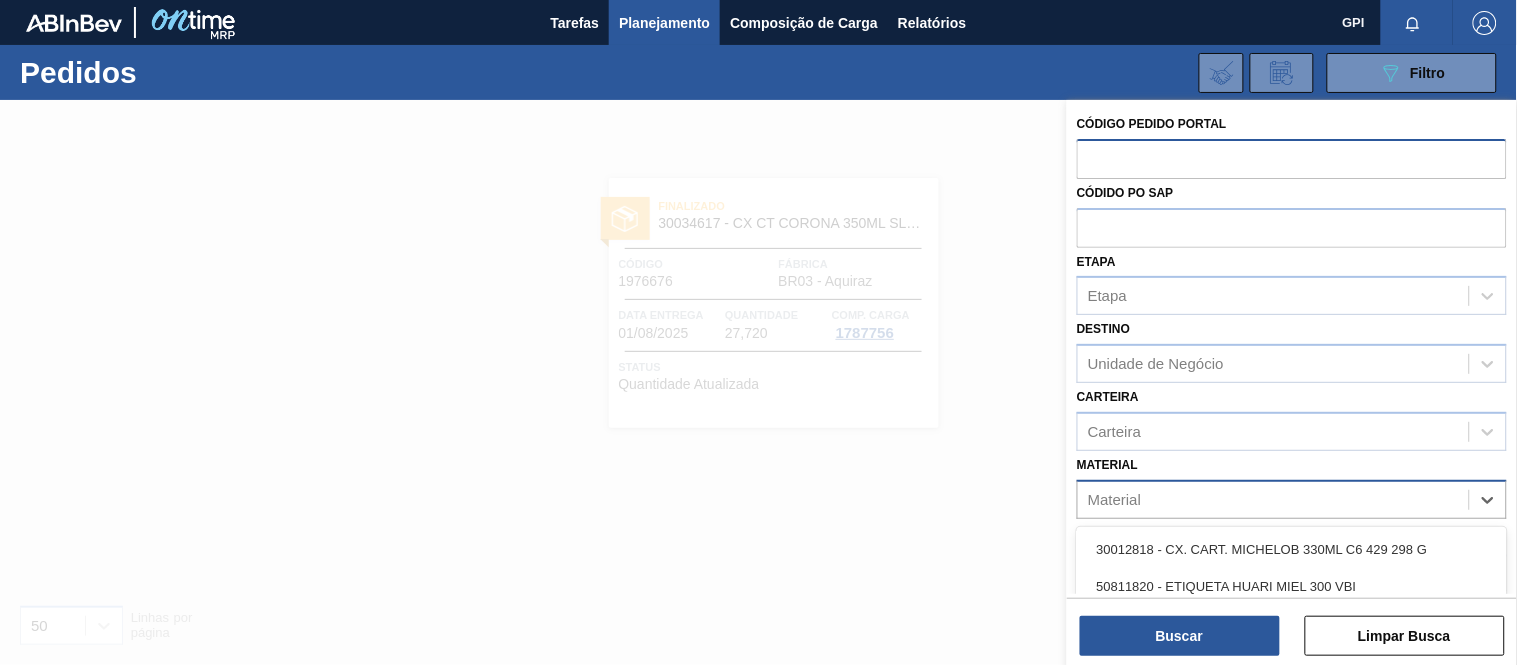 paste on "30033641" 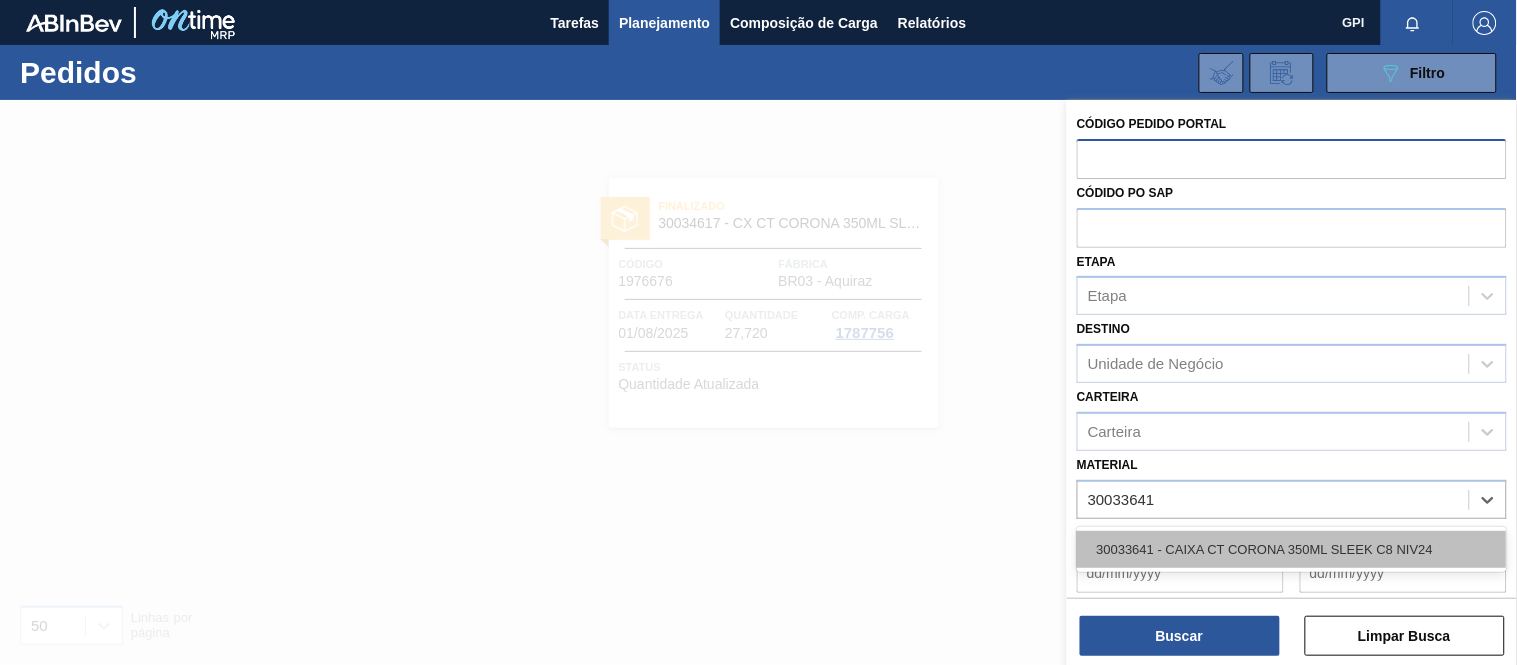 click on "30033641 - CAIXA CT CORONA 350ML SLEEK C8 NIV24" at bounding box center (1292, 549) 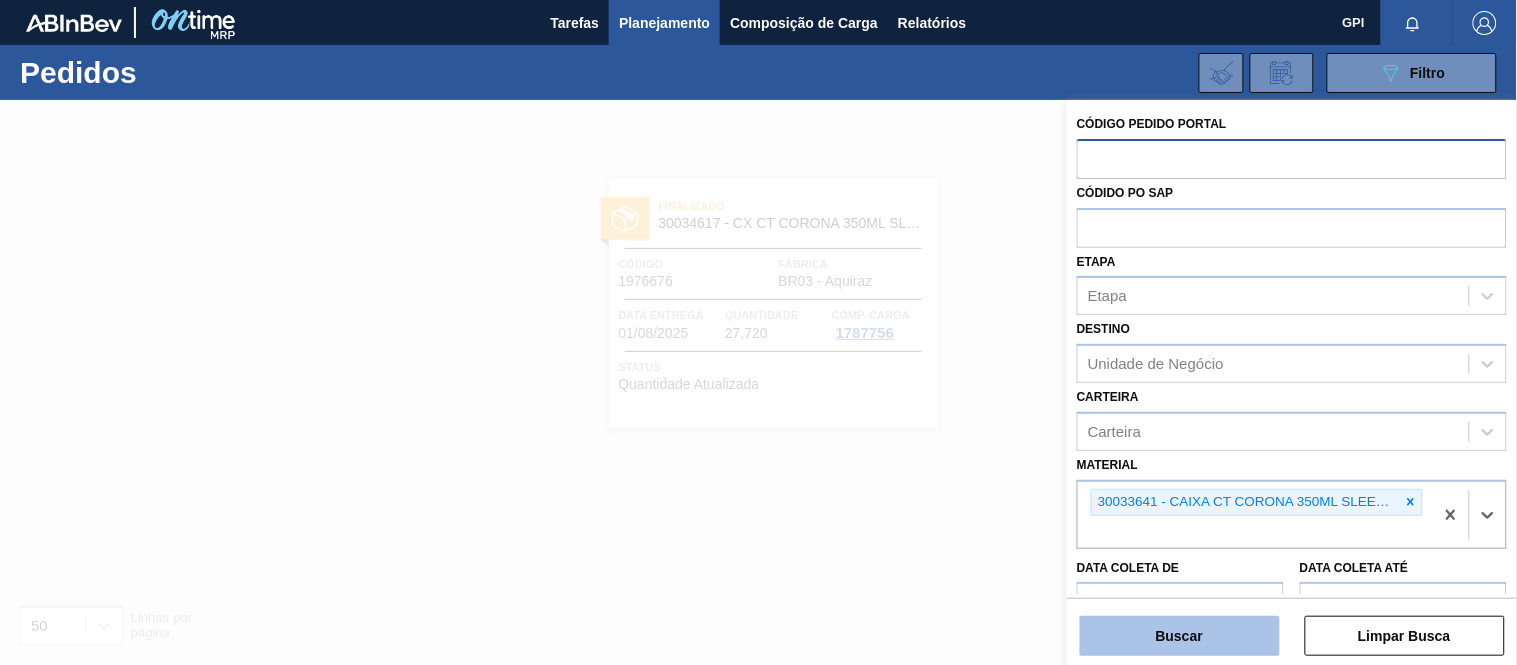click on "Buscar" at bounding box center [1180, 636] 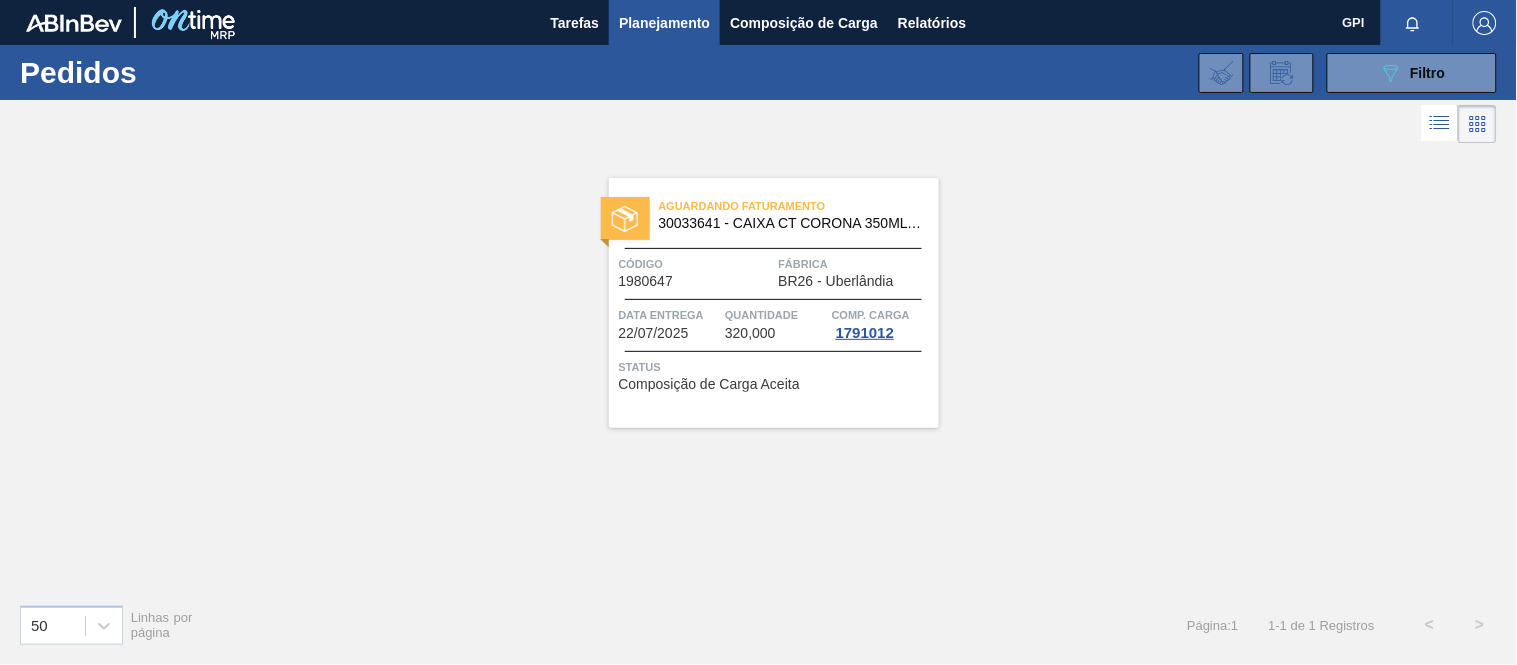 click on "Código" at bounding box center [696, 264] 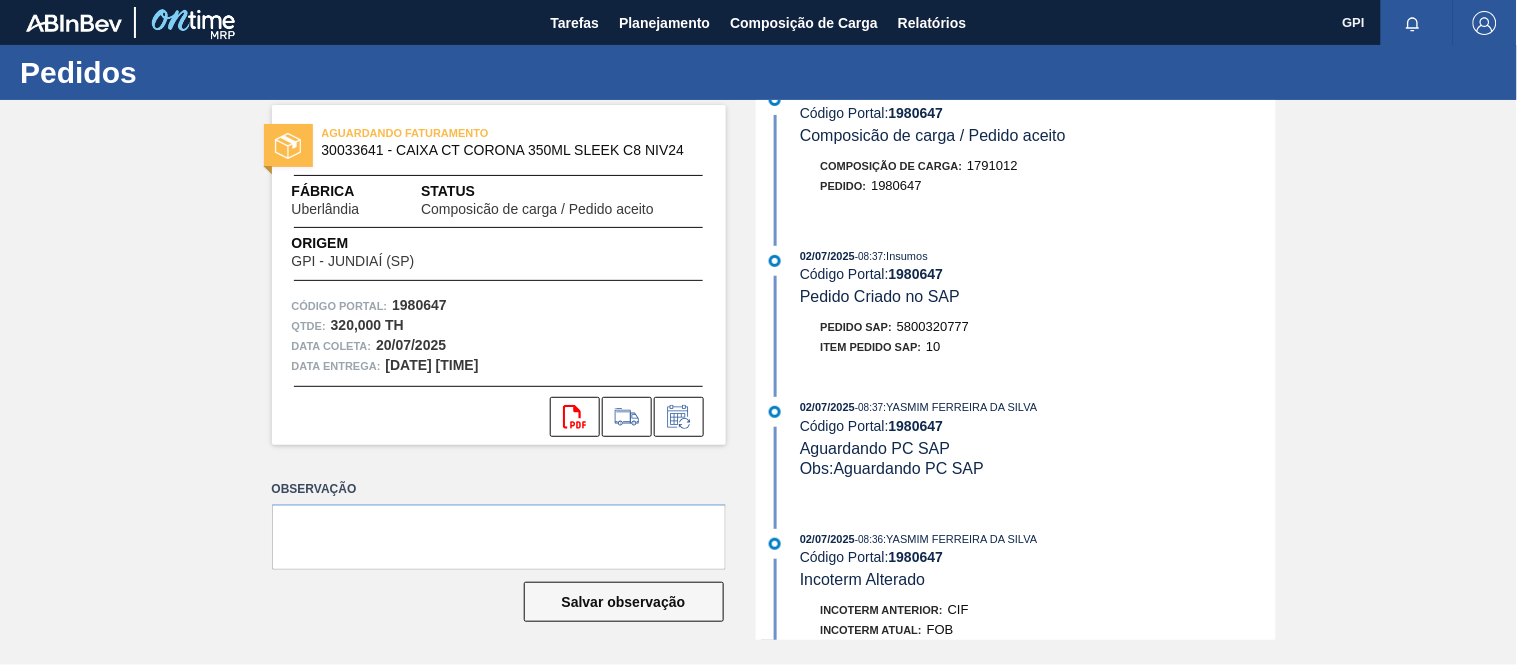 scroll, scrollTop: 57, scrollLeft: 0, axis: vertical 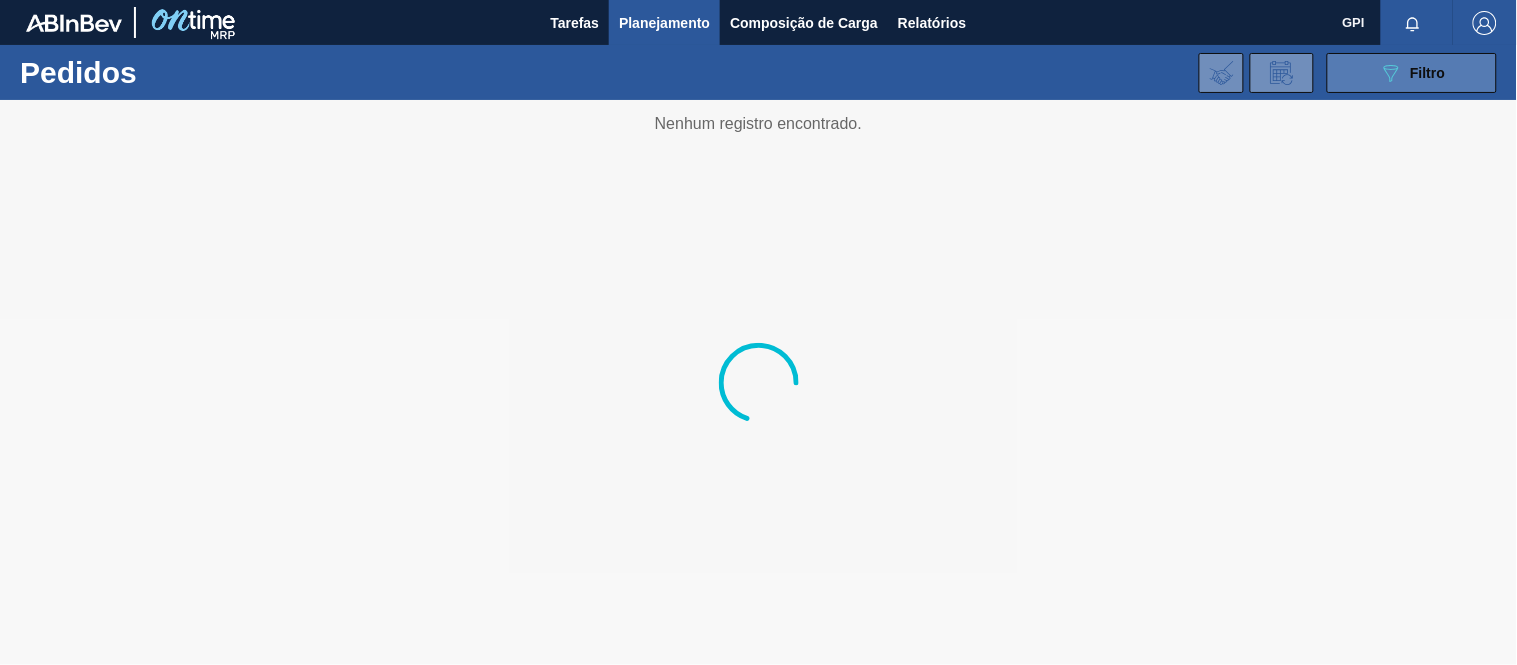 click on "089F7B8B-B2A5-4AFE-B5C0-19BA573D28AC Filtro" at bounding box center [1412, 73] 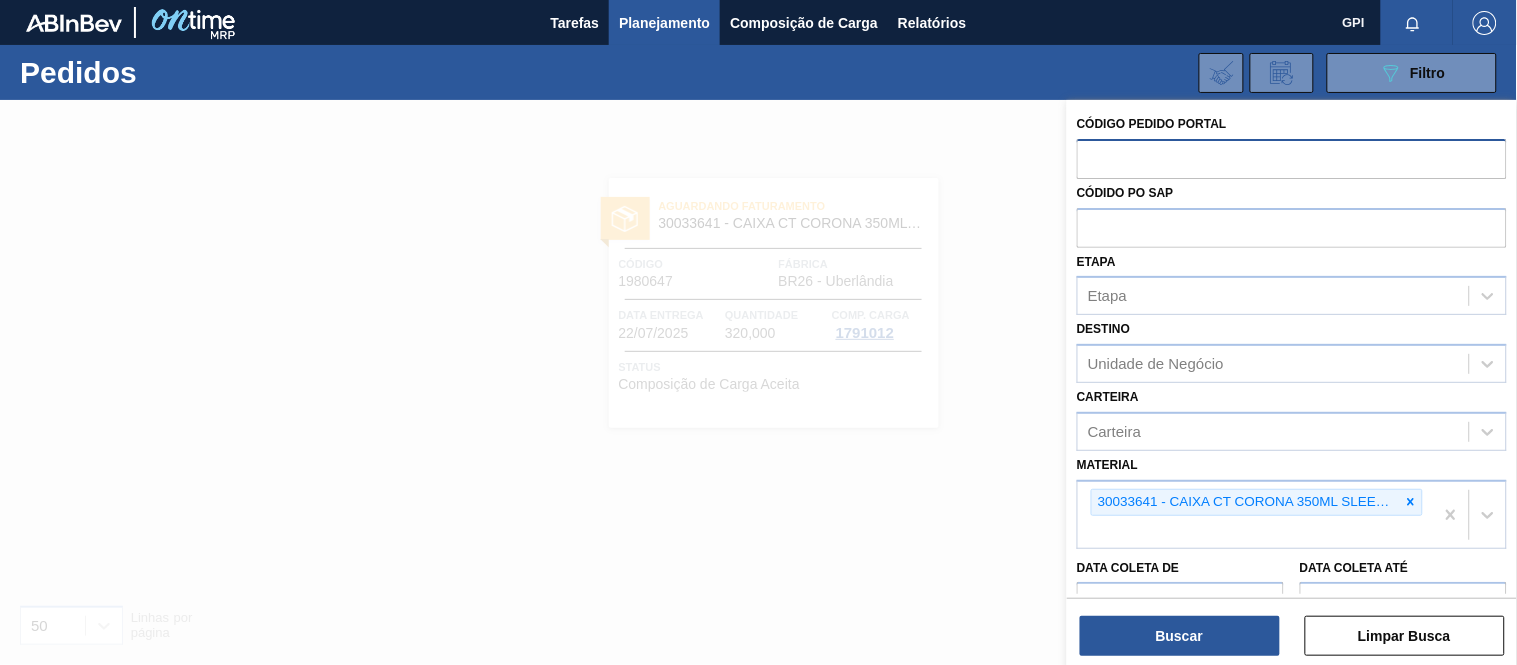 click at bounding box center [1292, 158] 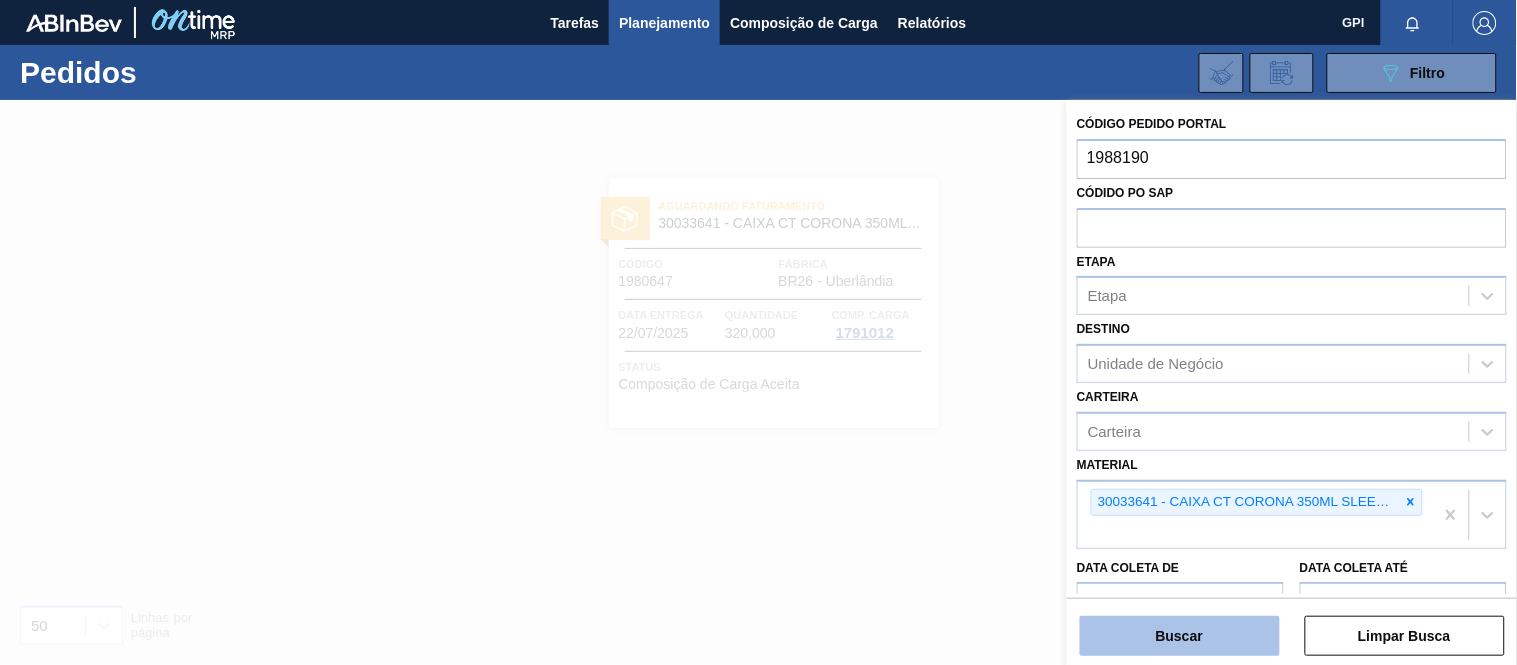 type on "1988190" 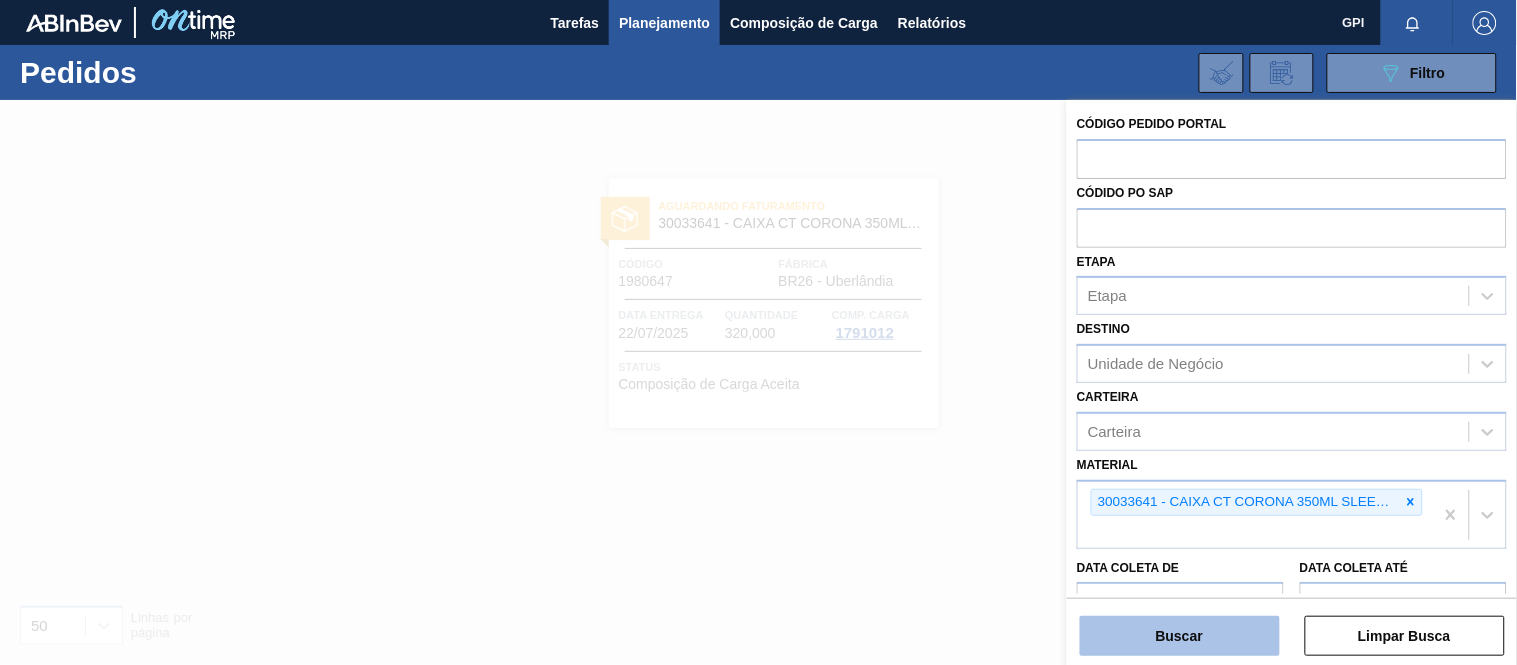 click on "Buscar" at bounding box center (1180, 636) 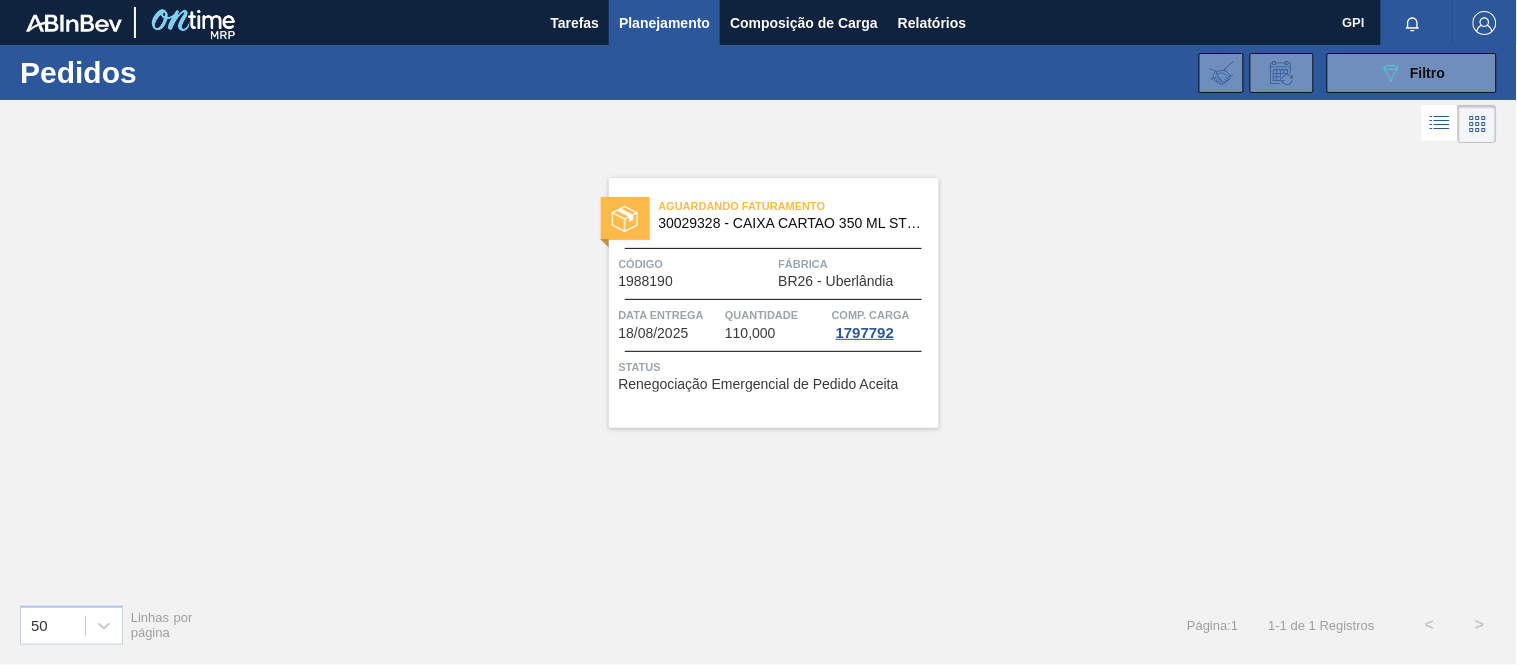 click on "Código [NUMBER]" at bounding box center [696, 271] 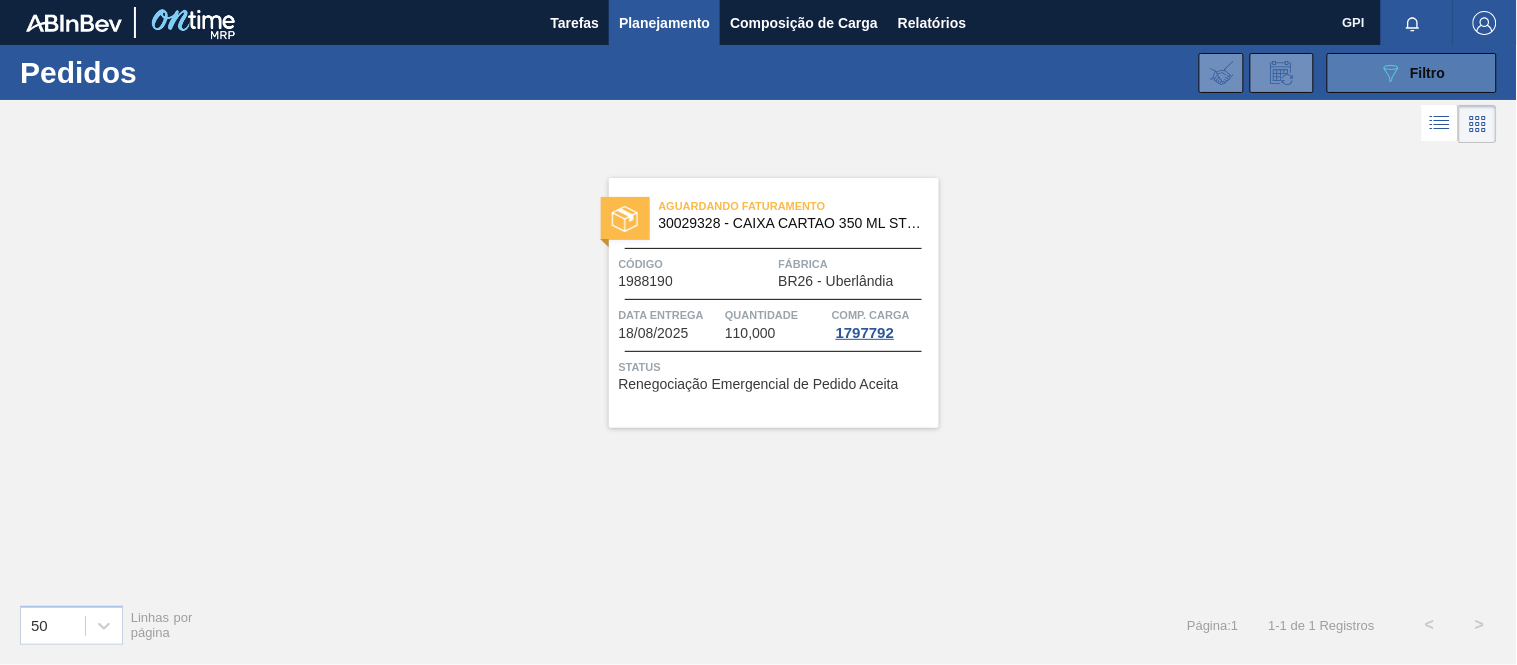 click on "089F7B8B-B2A5-4AFE-B5C0-19BA573D28AC Filtro" at bounding box center (1412, 73) 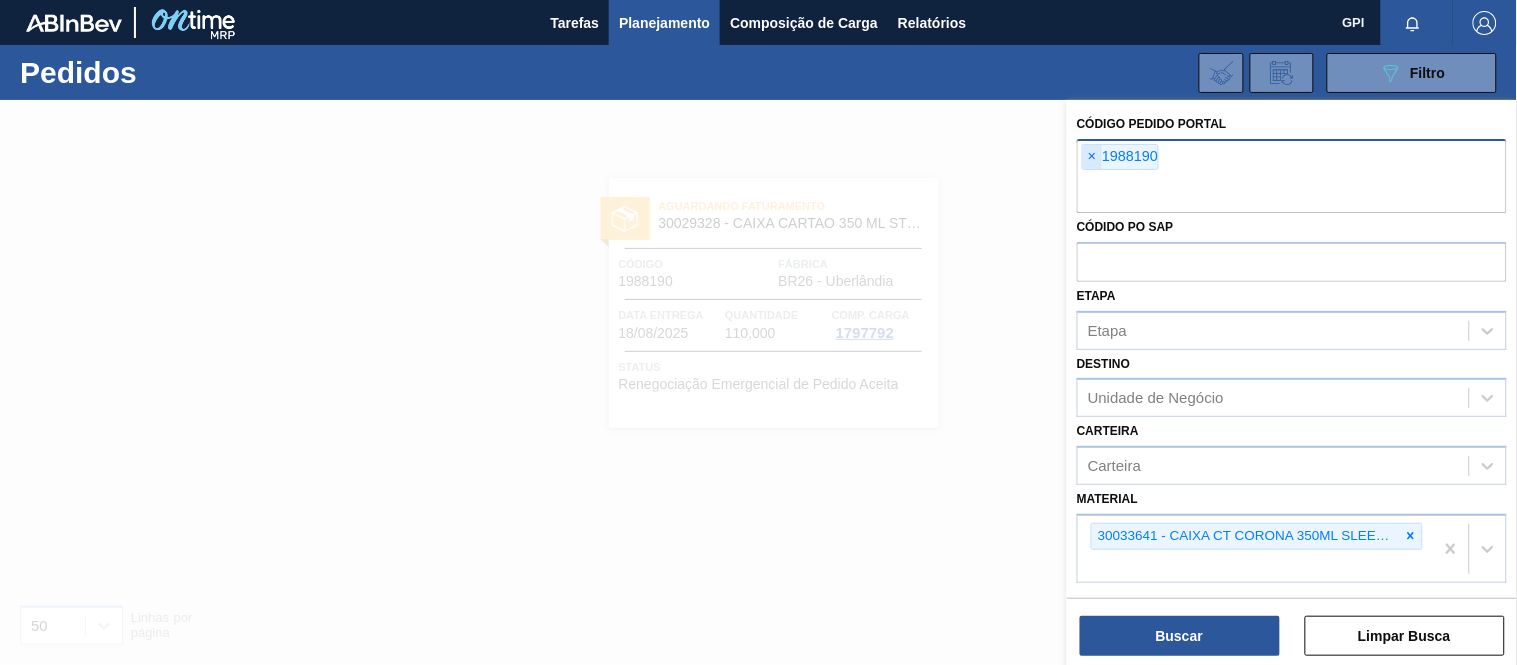 click on "×" at bounding box center (1092, 157) 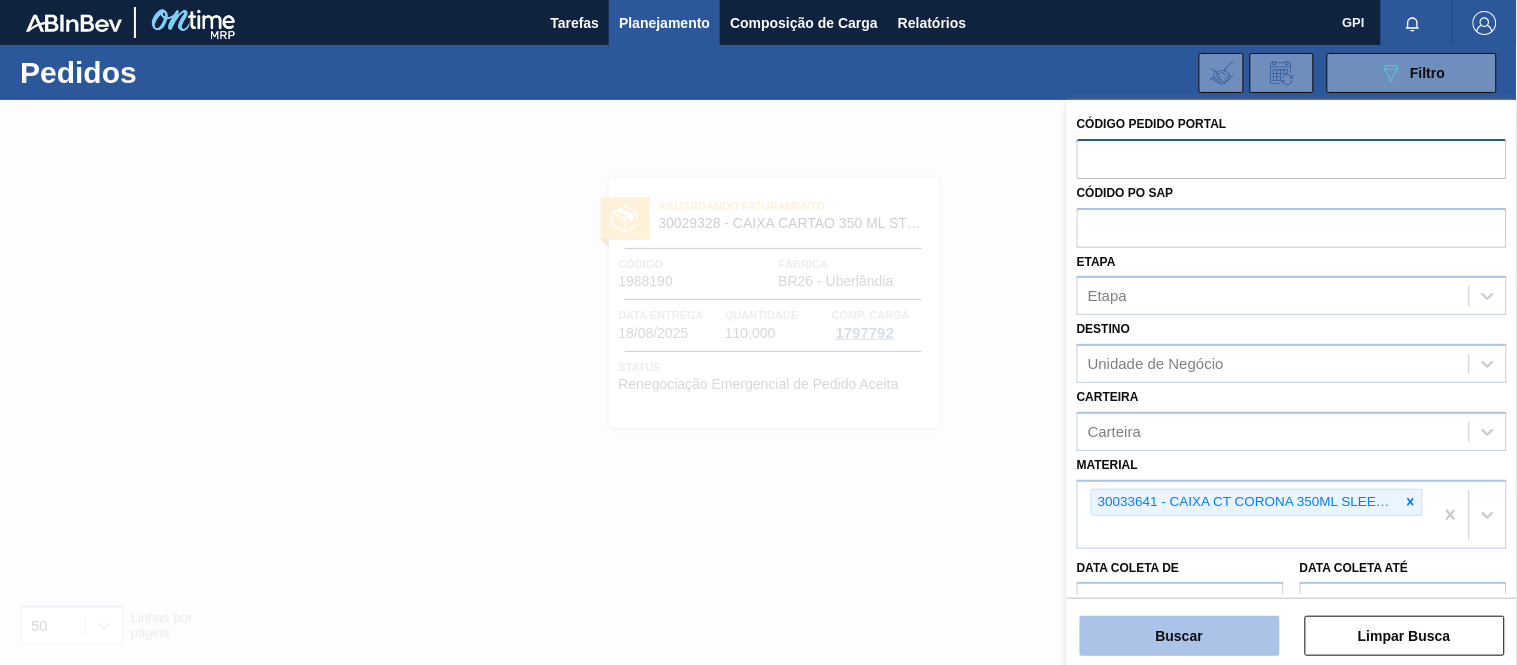 click on "Buscar" at bounding box center [1180, 636] 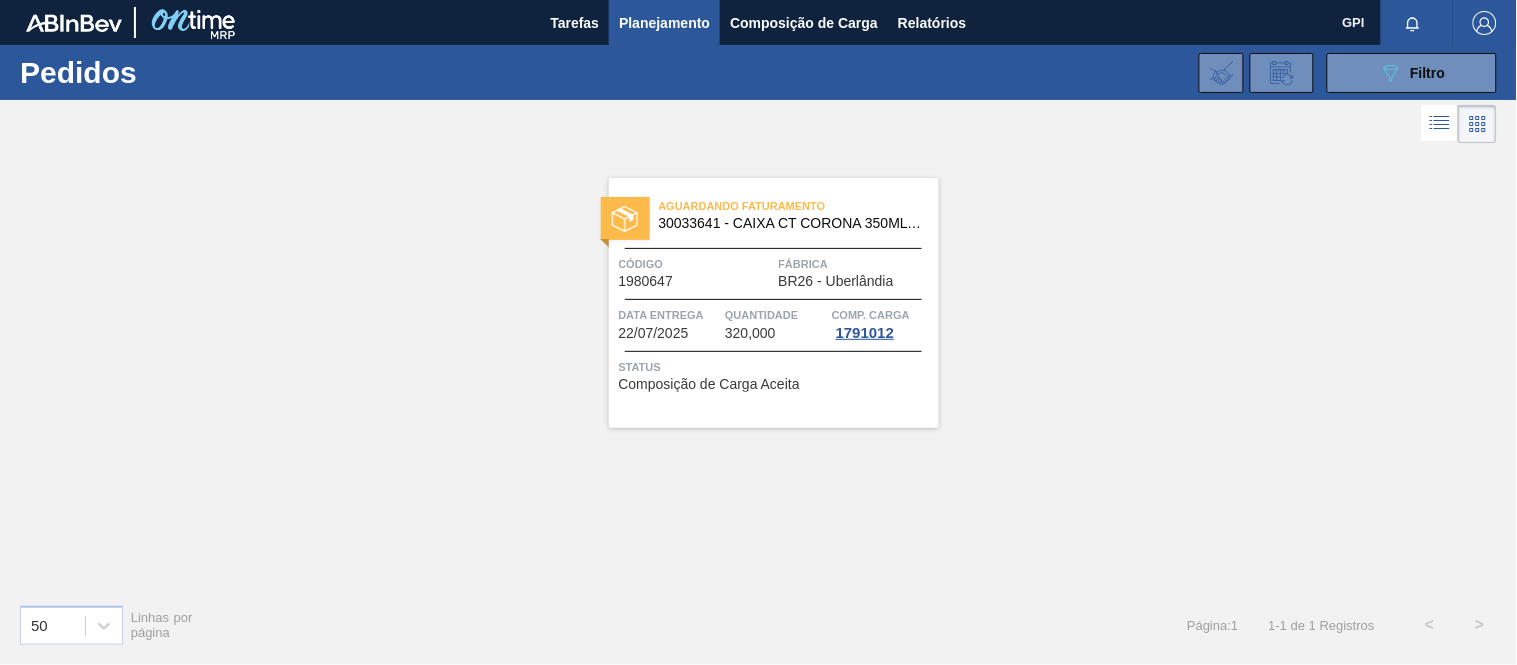 click on "Código" at bounding box center [696, 264] 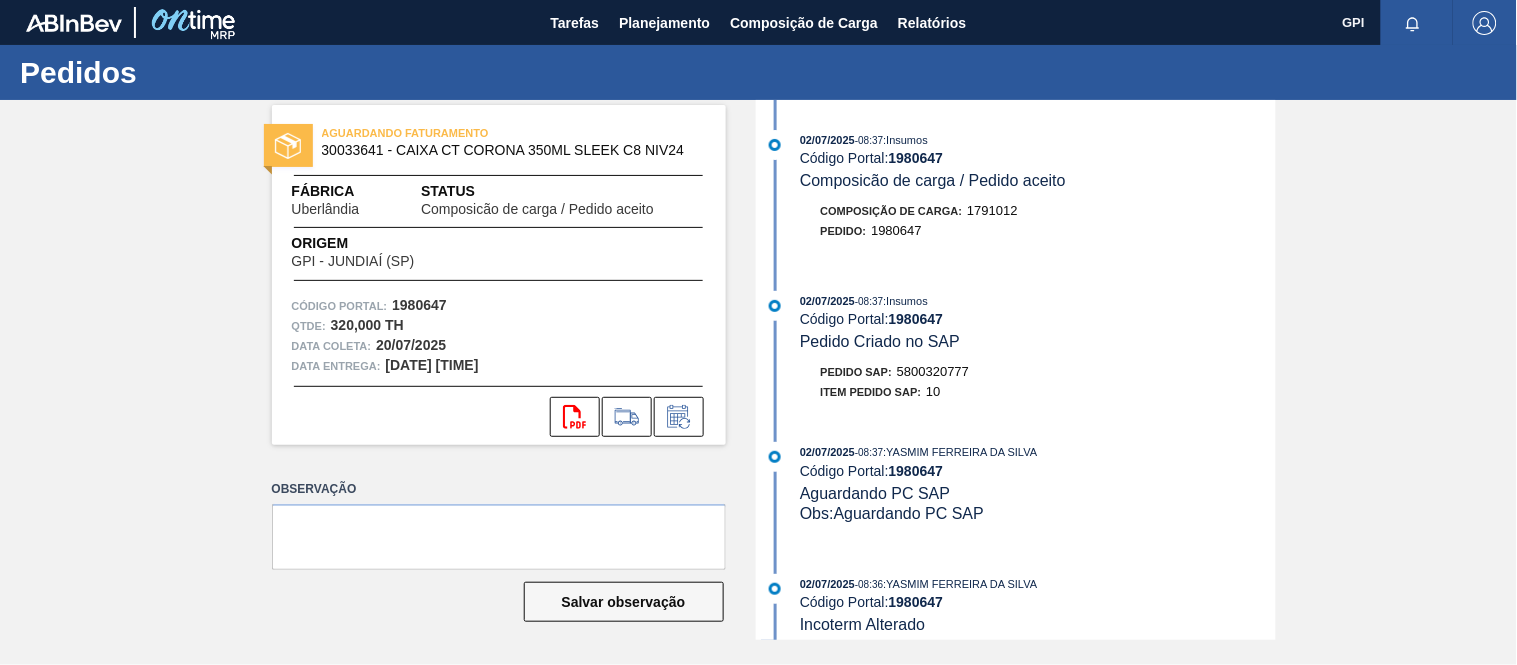 click on "1980647" at bounding box center (419, 305) 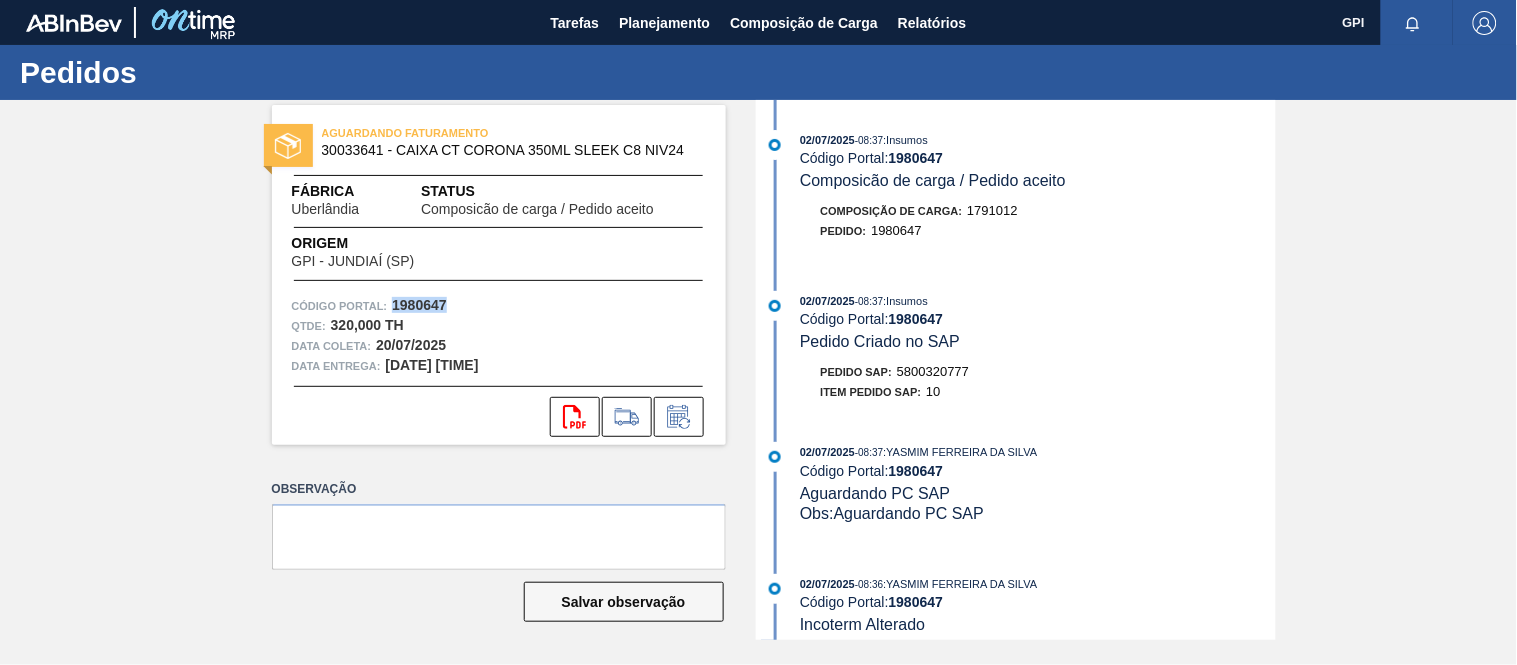 click on "1980647" at bounding box center [419, 305] 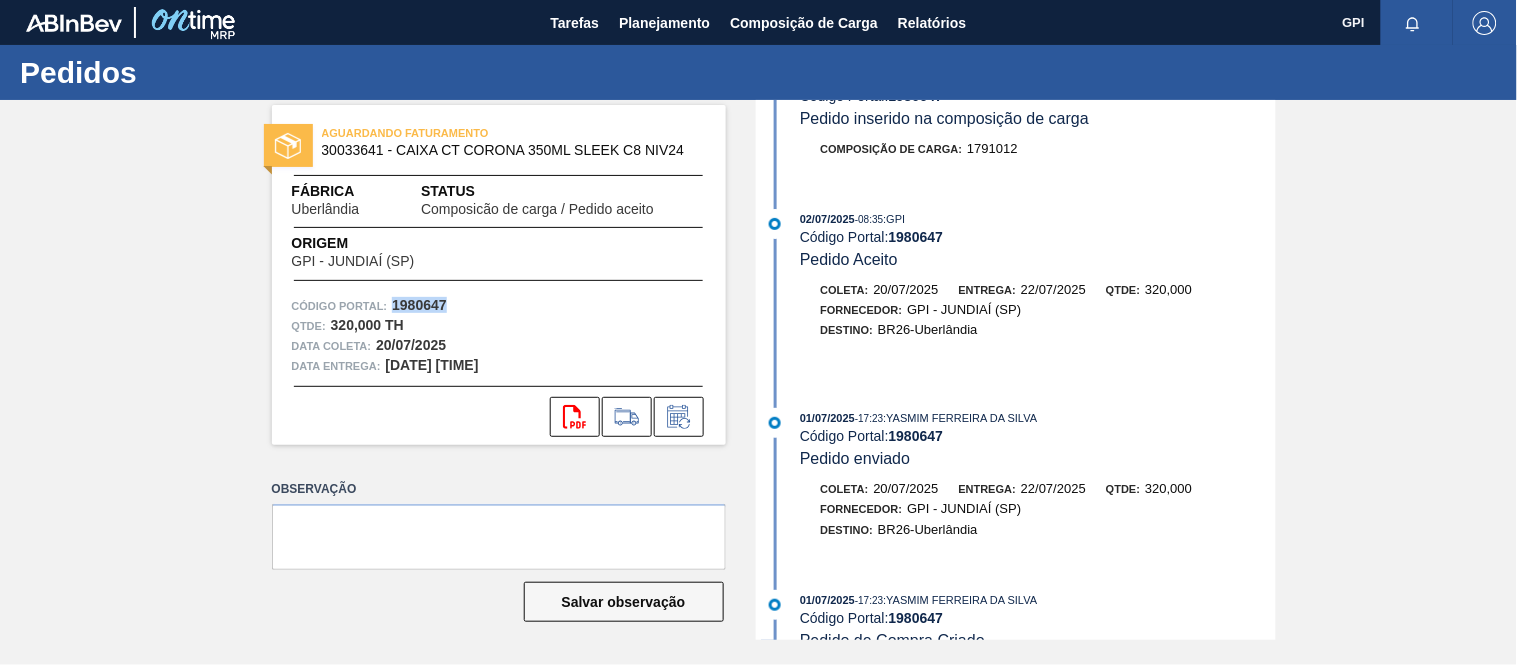 scroll, scrollTop: 688, scrollLeft: 0, axis: vertical 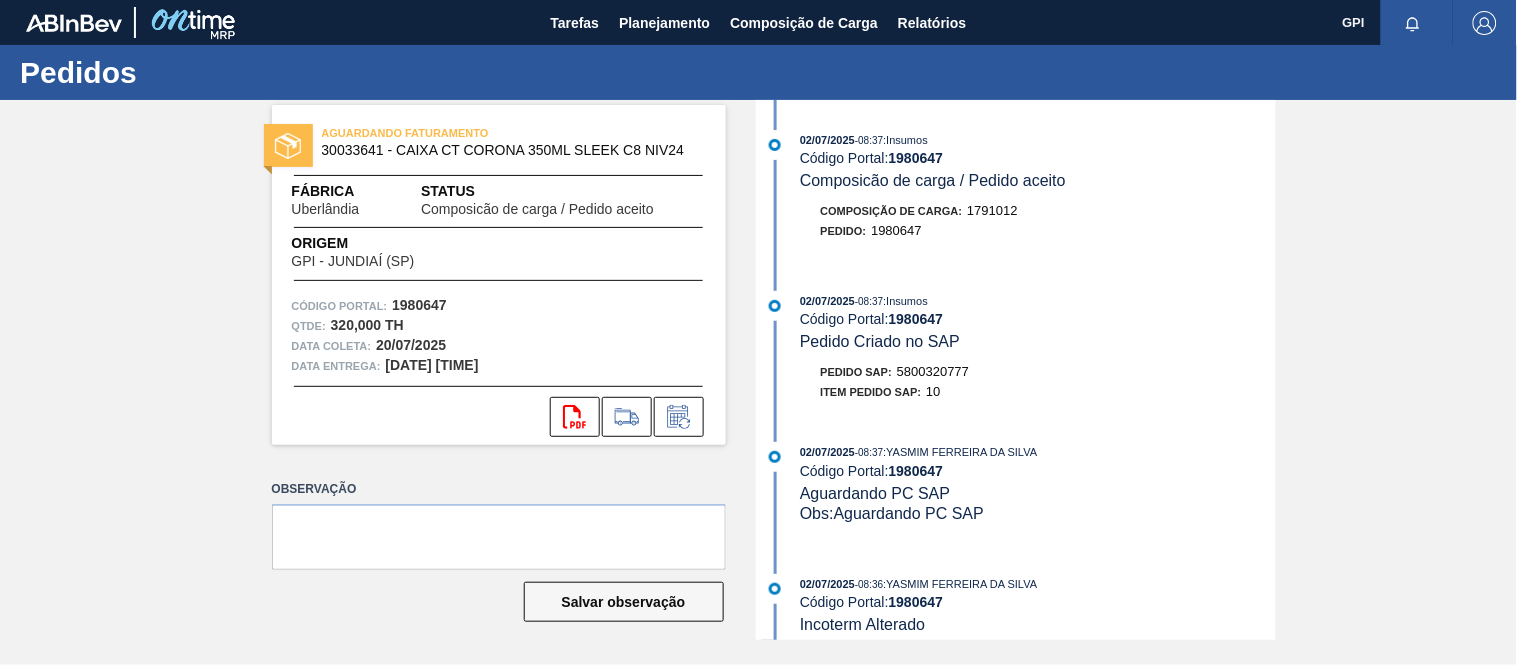 click on "5800320777" at bounding box center [933, 371] 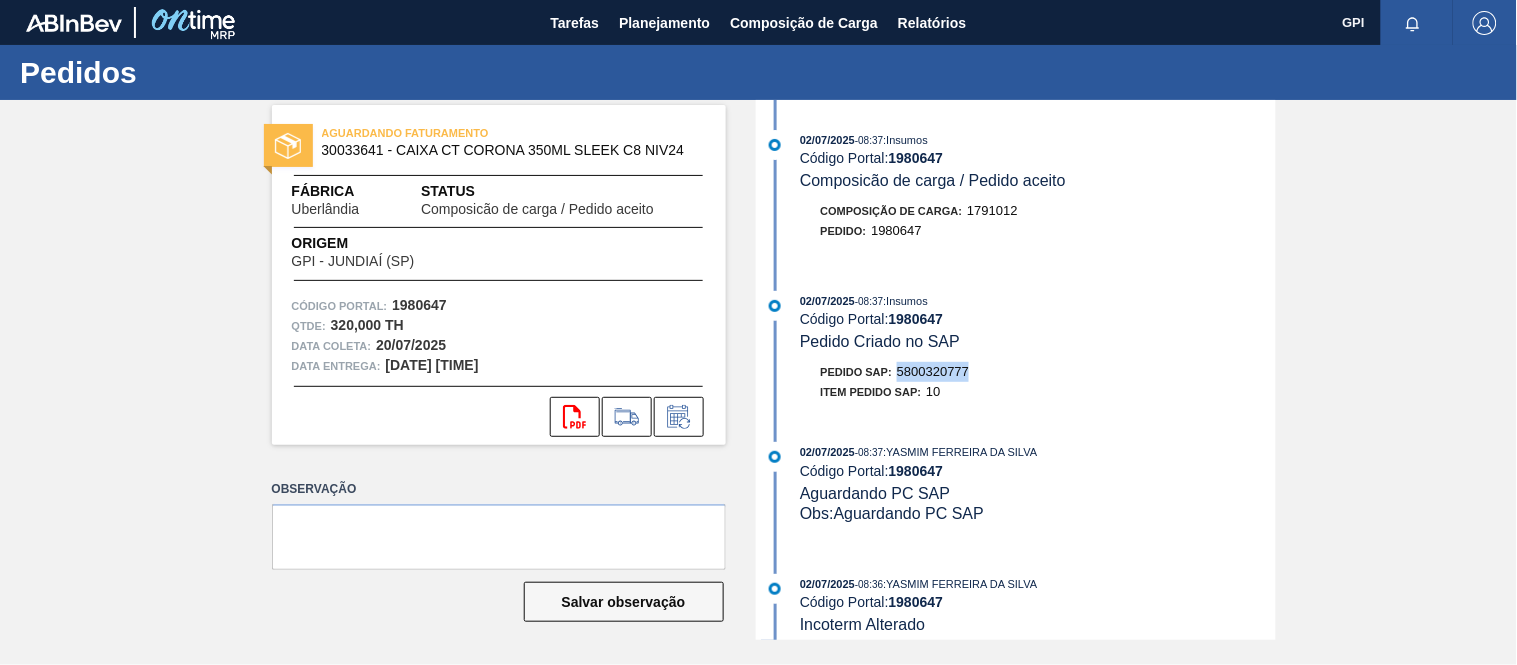 click on "5800320777" at bounding box center [933, 371] 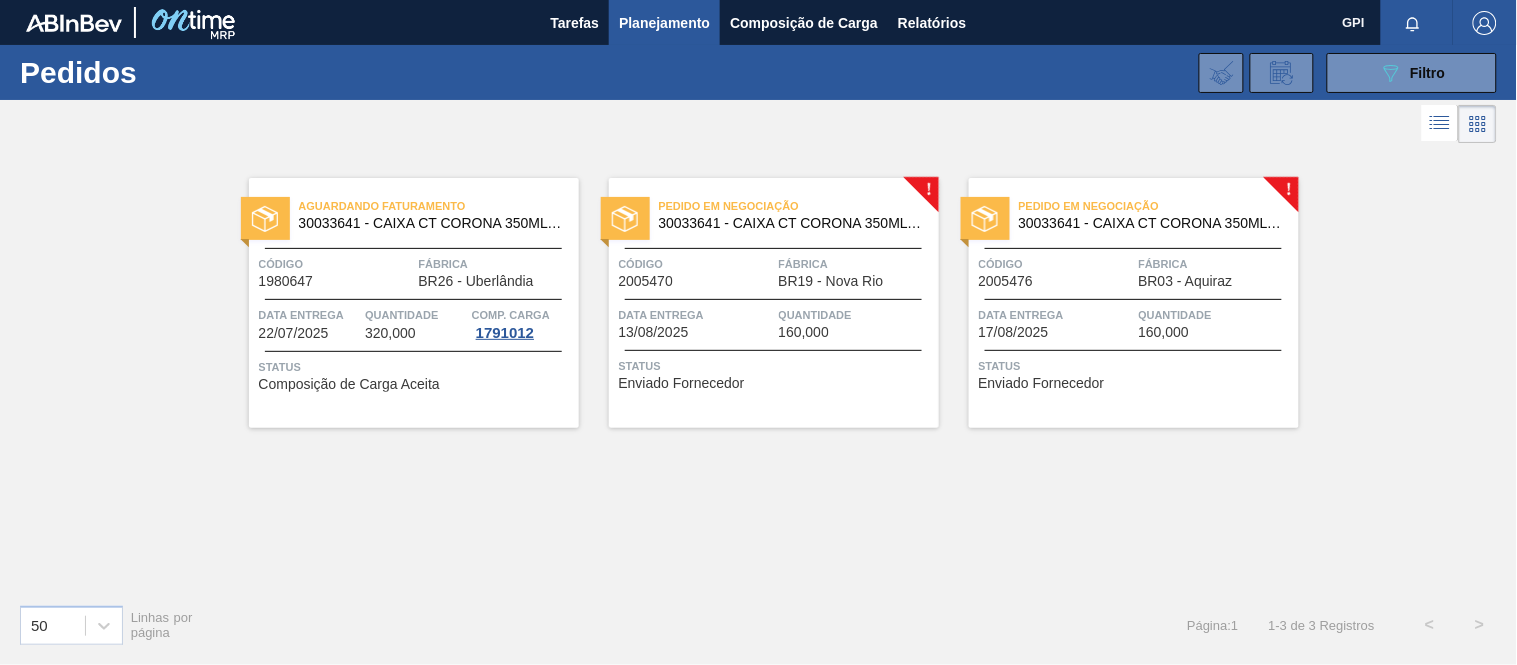 click on "Código [NUMBER]" at bounding box center (336, 271) 